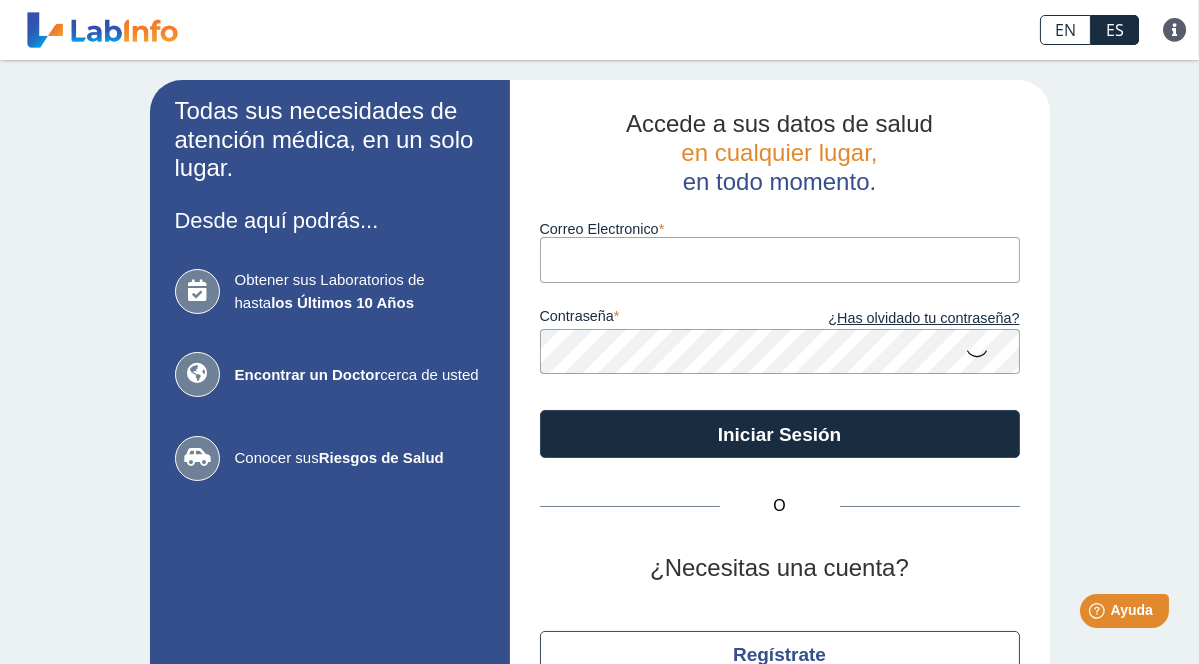 scroll, scrollTop: 0, scrollLeft: 0, axis: both 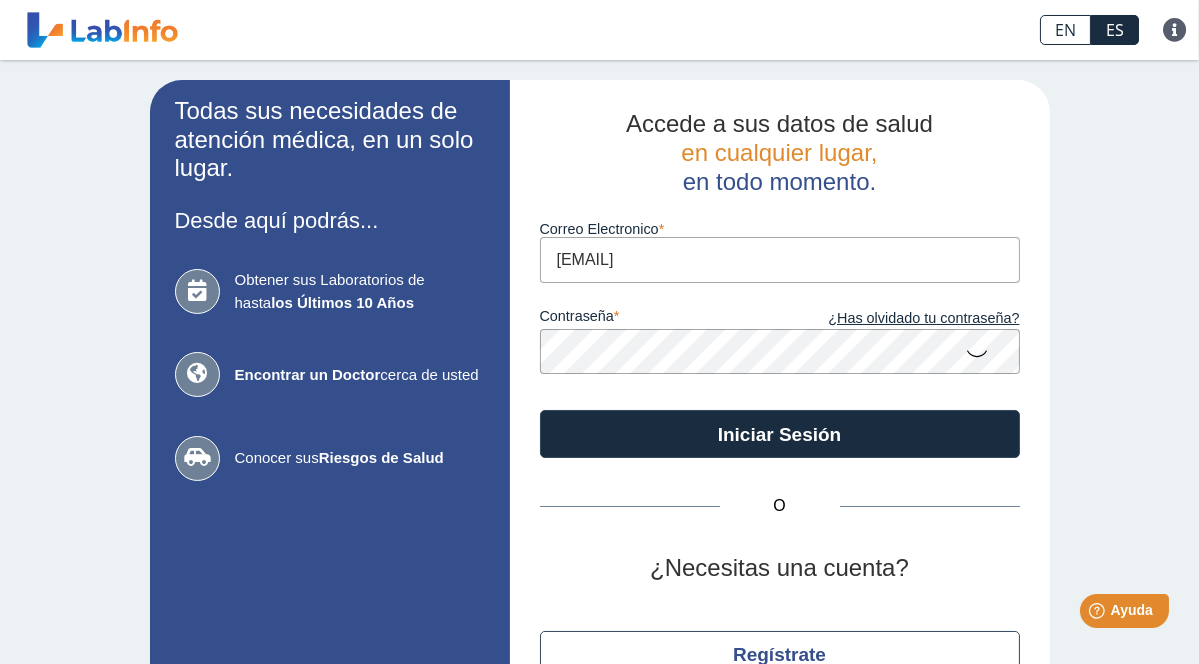 click on "¿Necesitas una cuenta?" 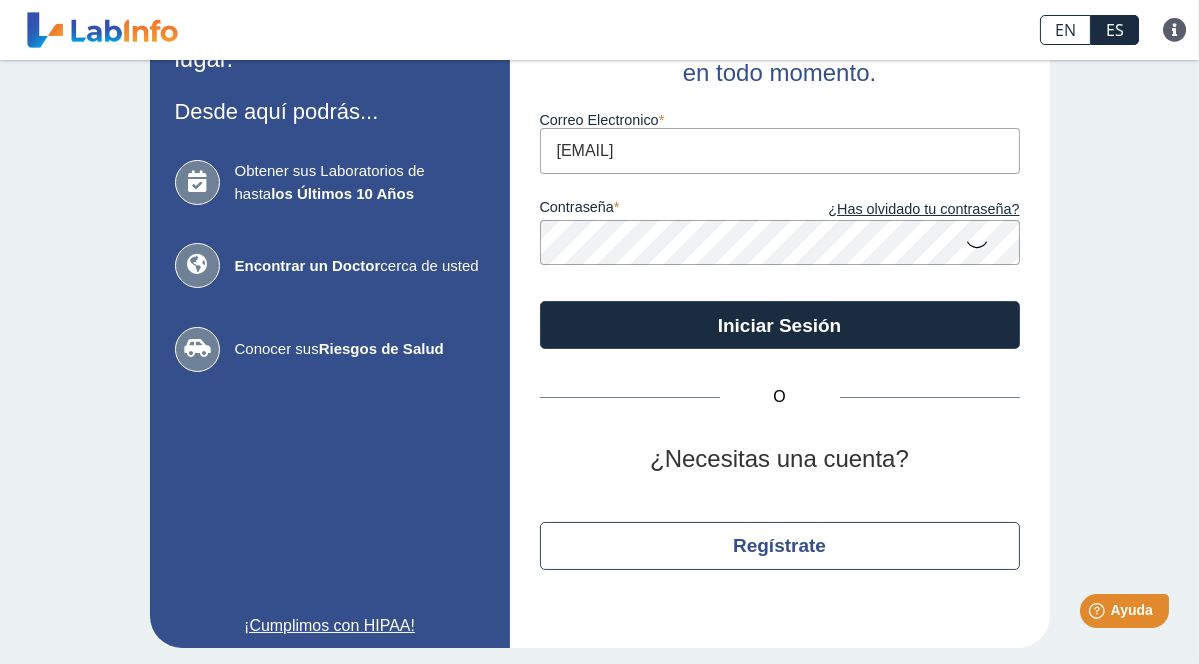 scroll, scrollTop: 113, scrollLeft: 0, axis: vertical 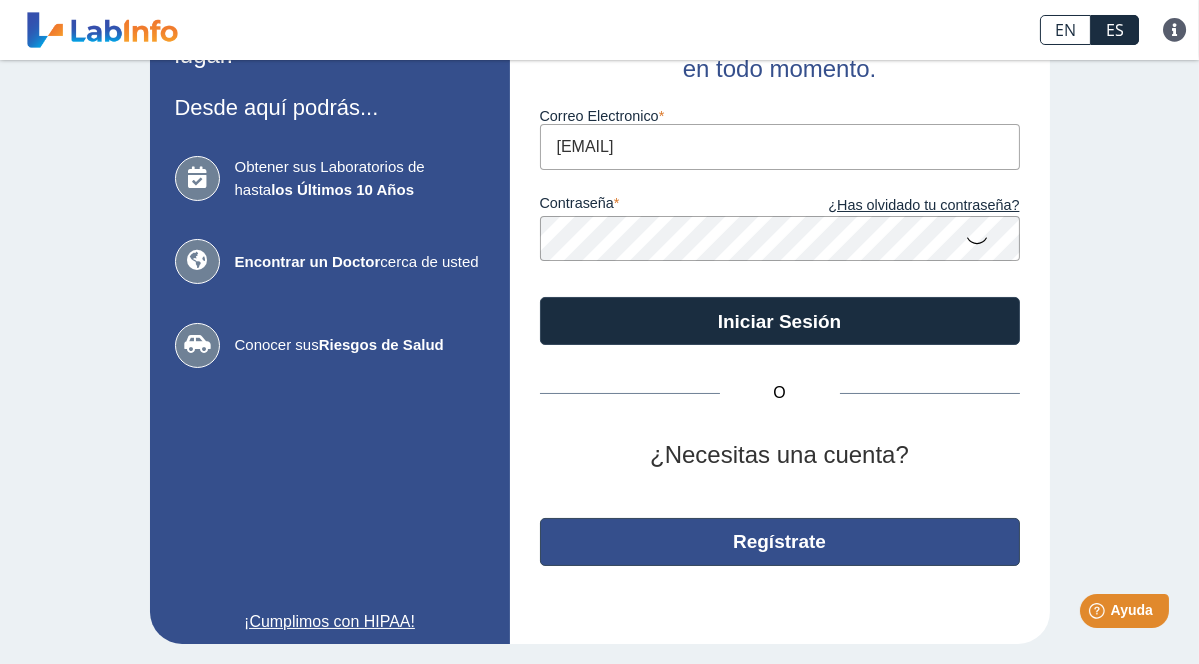 click on "Regístrate" 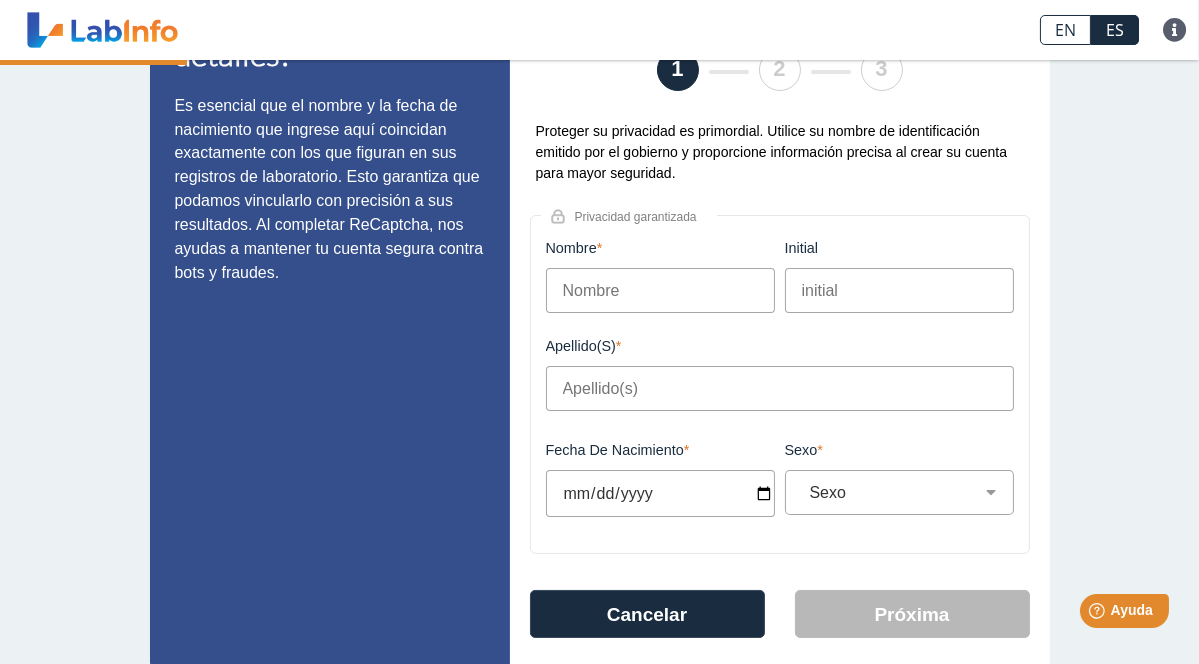 click on "Nombre" at bounding box center [660, 290] 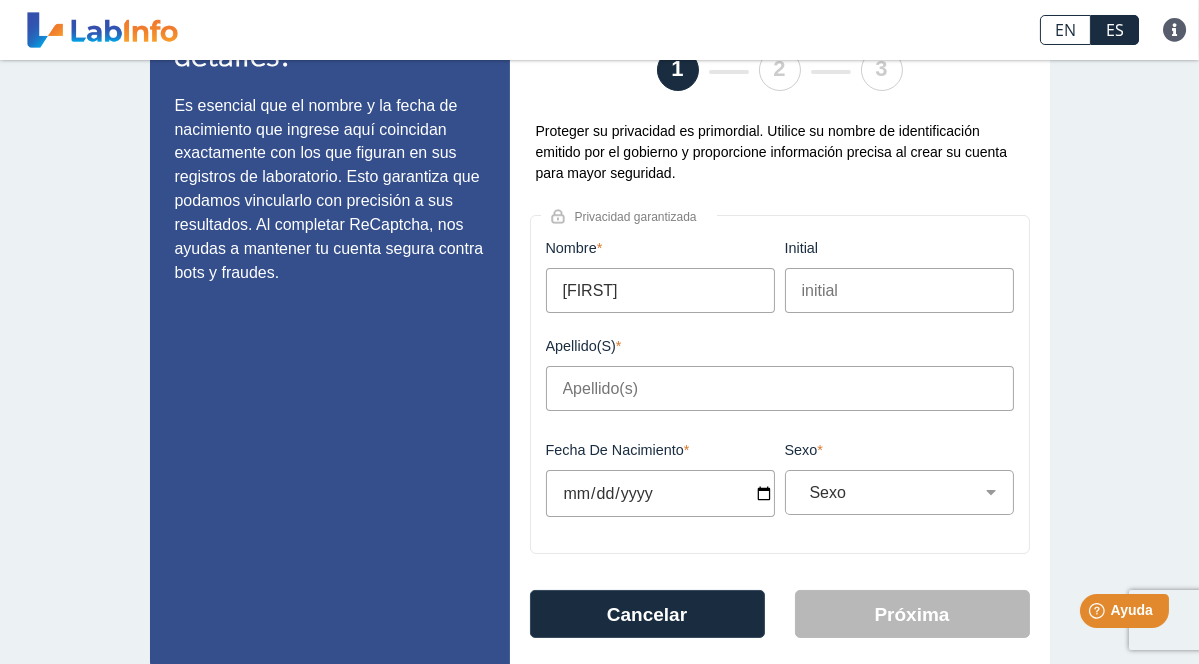 type on "[FIRST]" 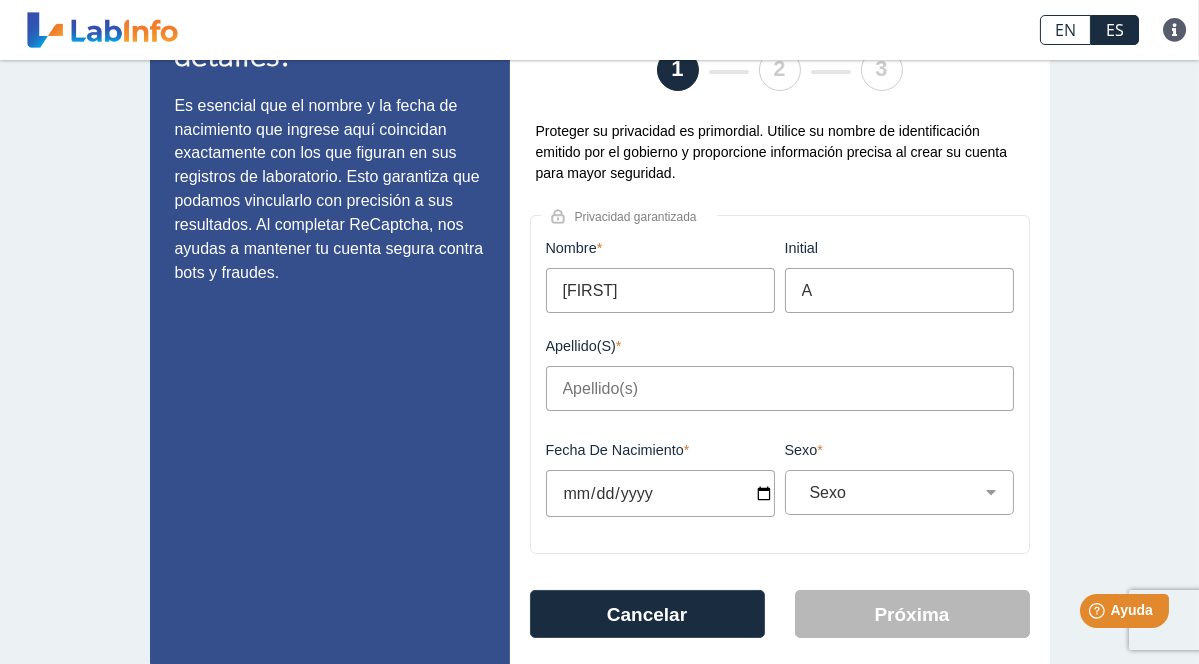type on "A" 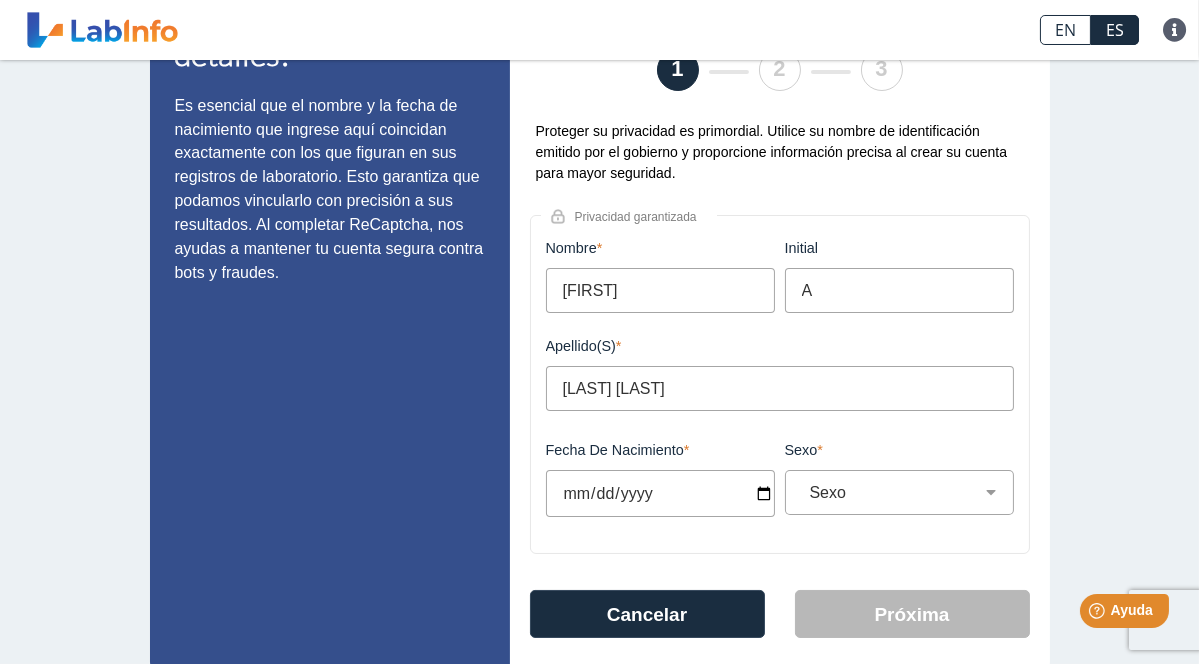 type on "[LAST] [LAST]" 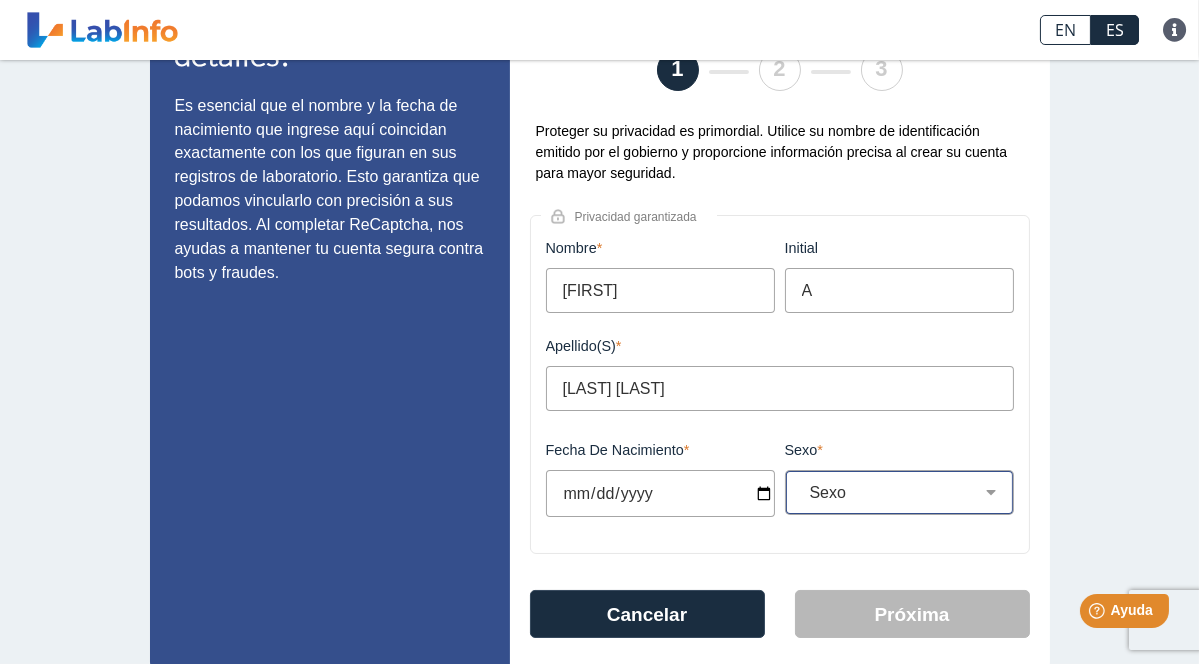 click on "Sexo Masculino Femenino" at bounding box center [907, 492] 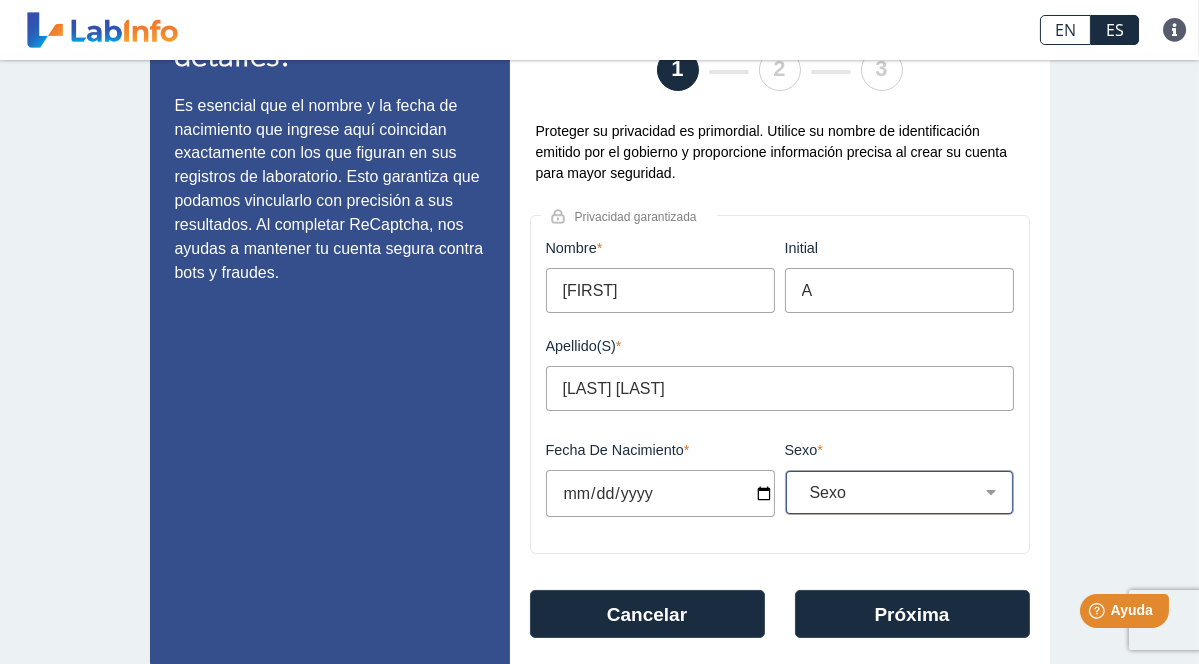 scroll, scrollTop: 165, scrollLeft: 0, axis: vertical 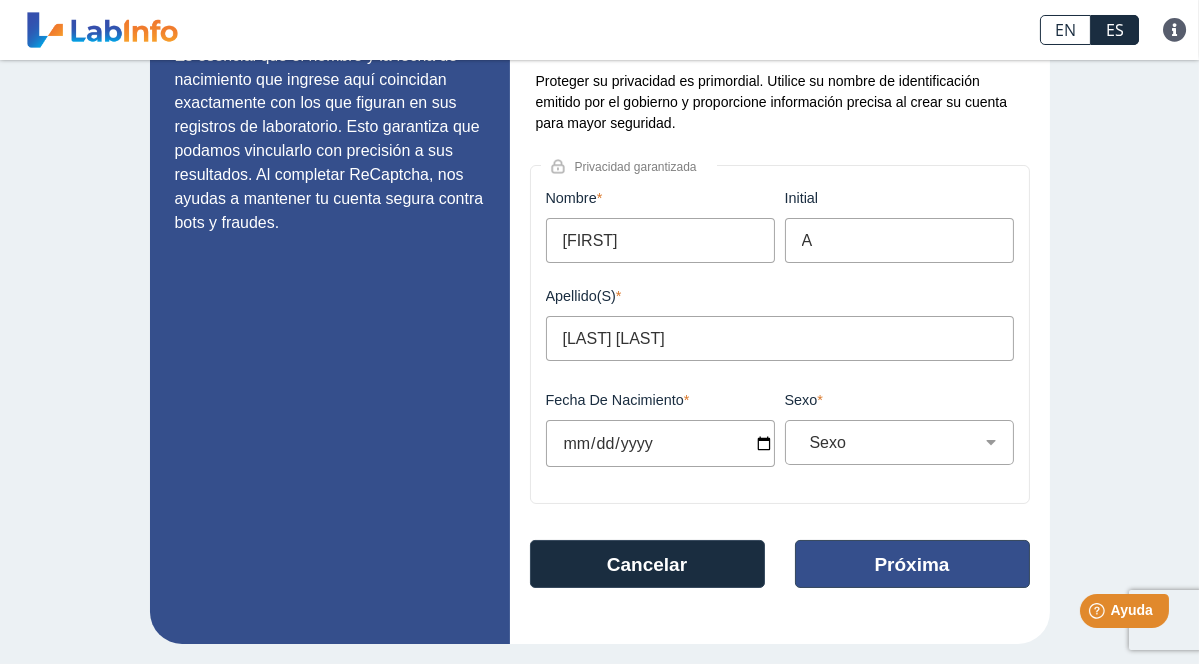 click on "Próxima" 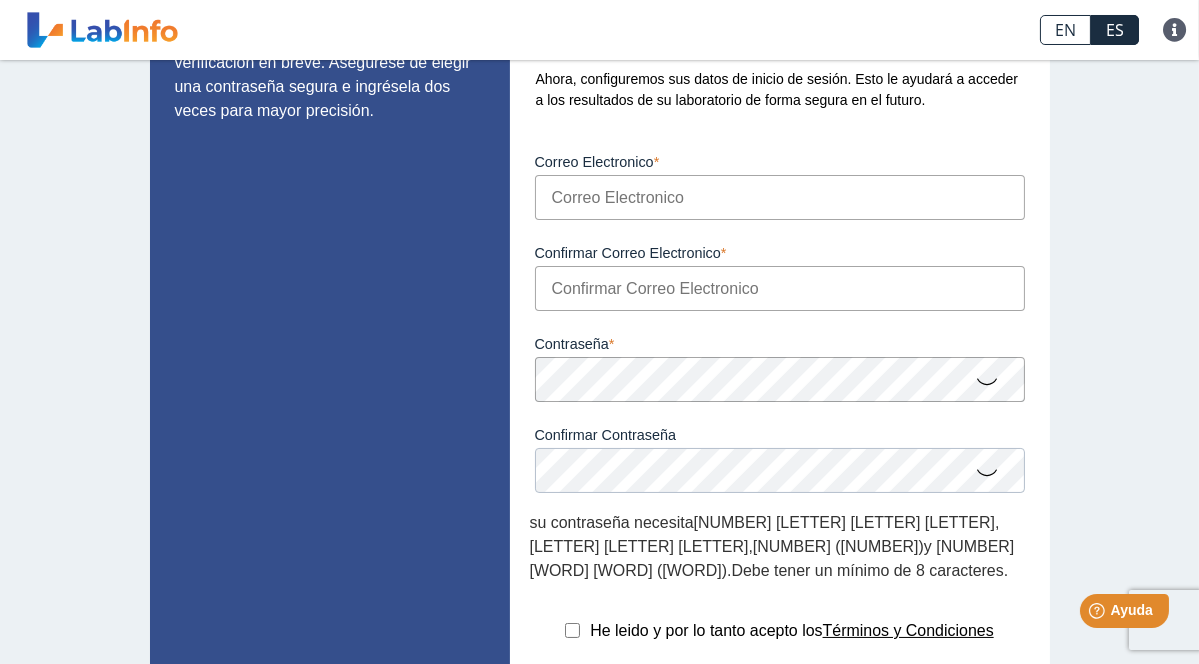 scroll, scrollTop: 127, scrollLeft: 0, axis: vertical 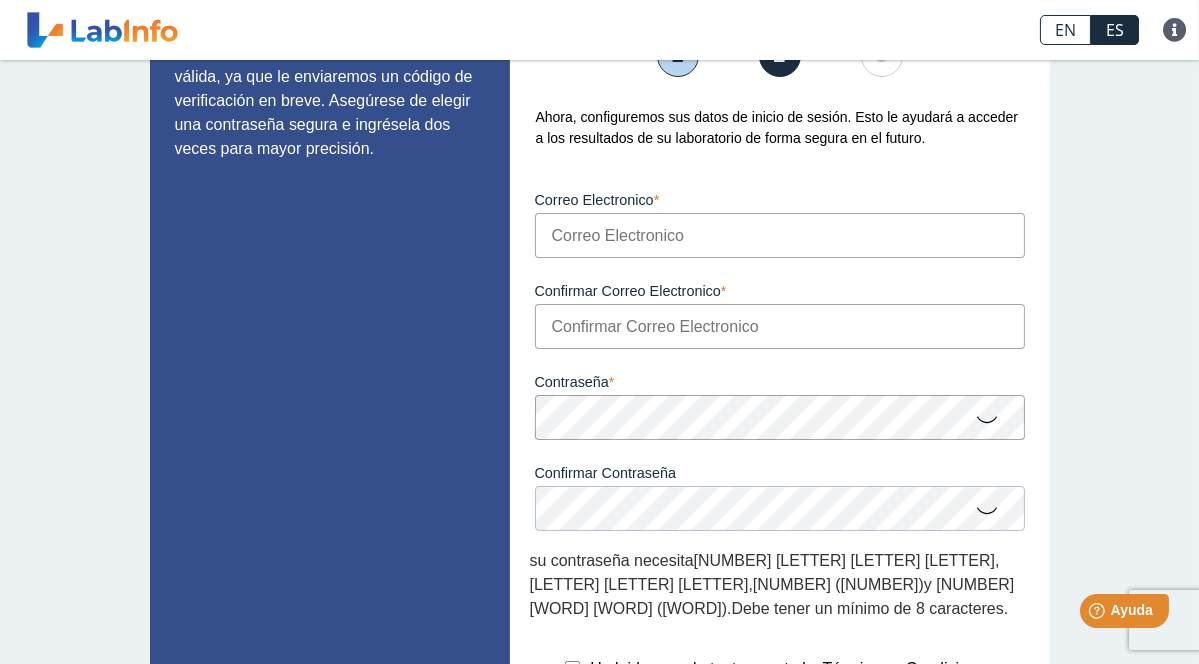 click on "Correo Electronico" at bounding box center (780, 235) 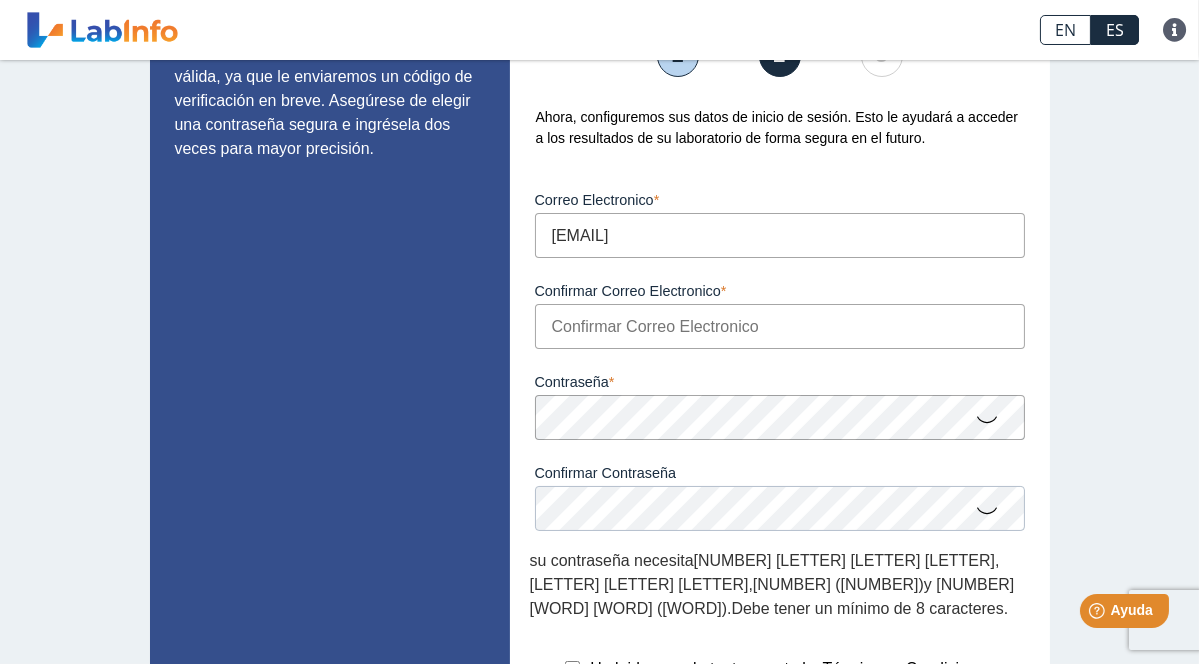 type on "[EMAIL]" 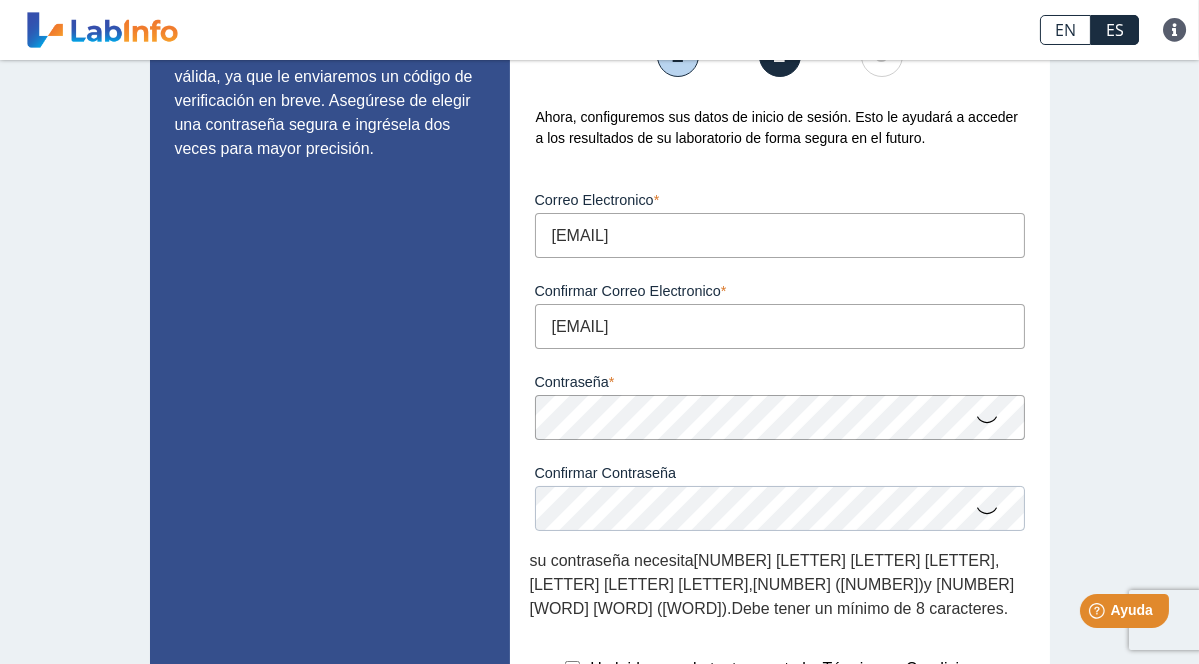 type on "[EMAIL]" 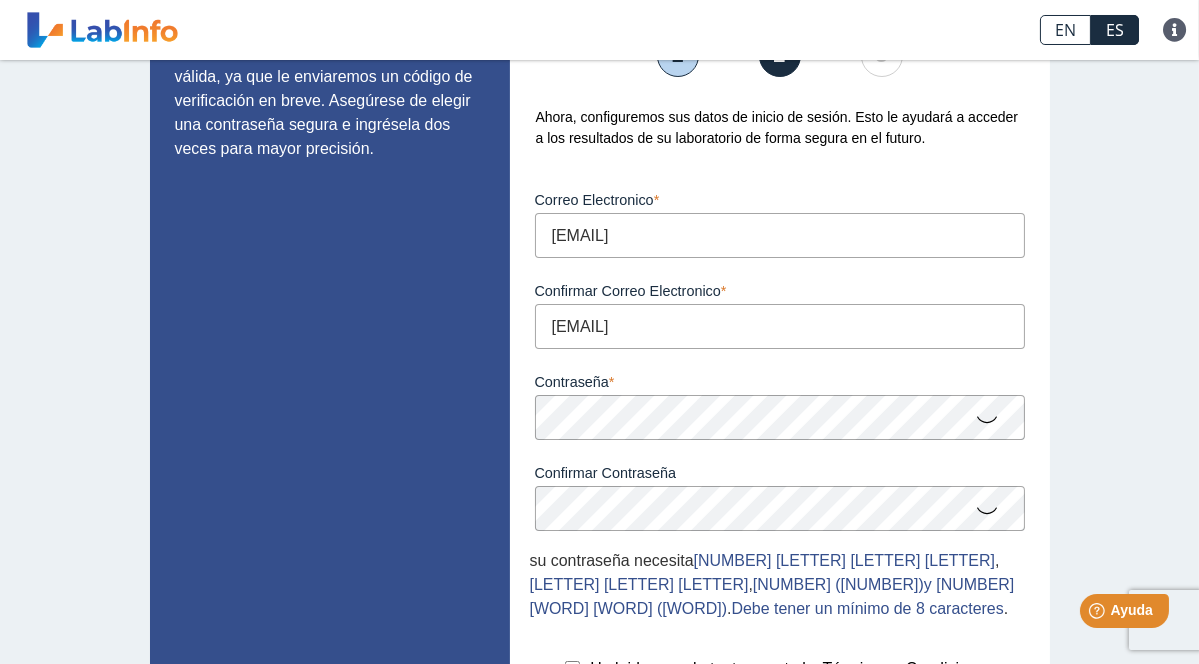 click 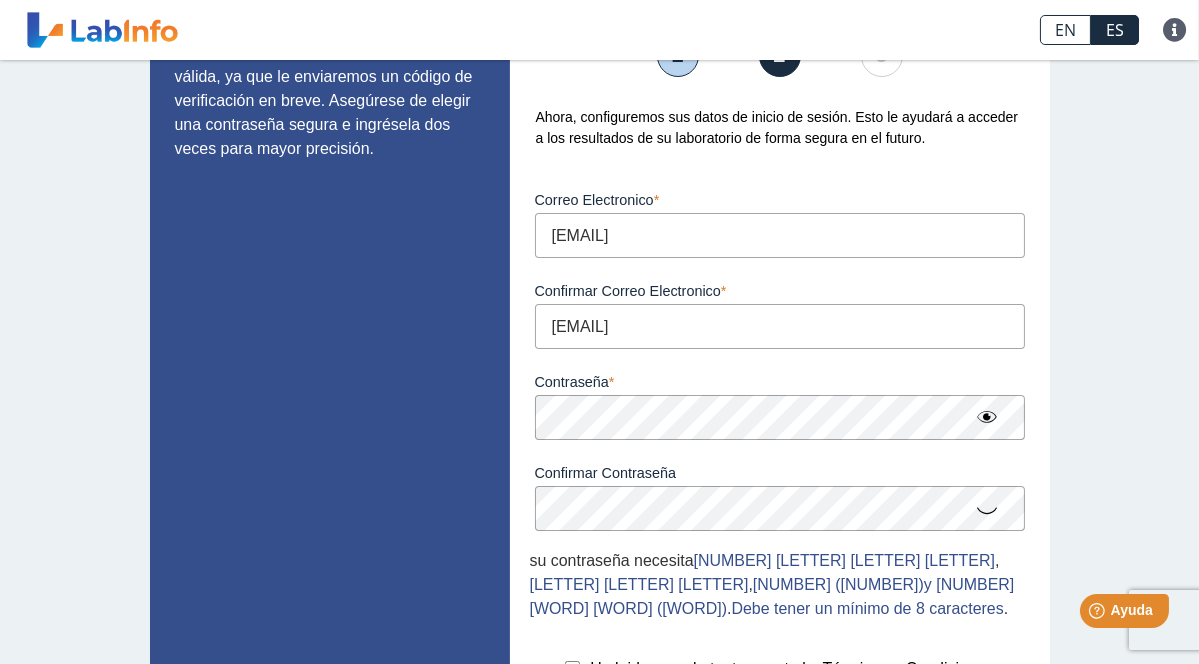 scroll, scrollTop: 165, scrollLeft: 0, axis: vertical 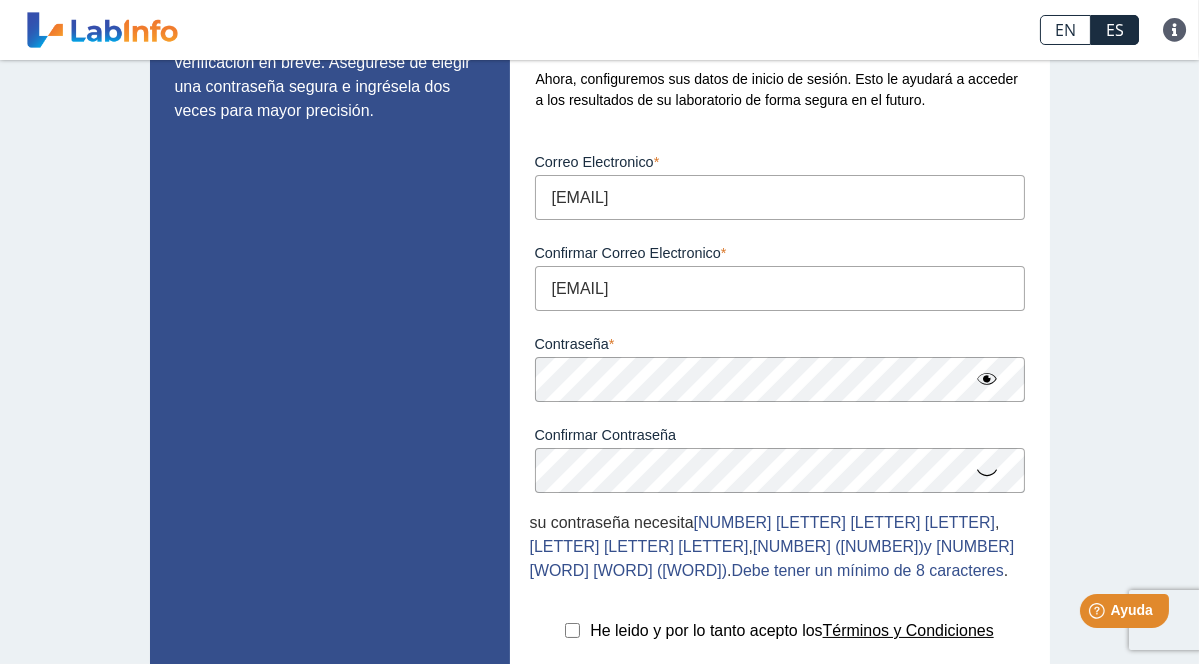 select on "[INITIAL]" 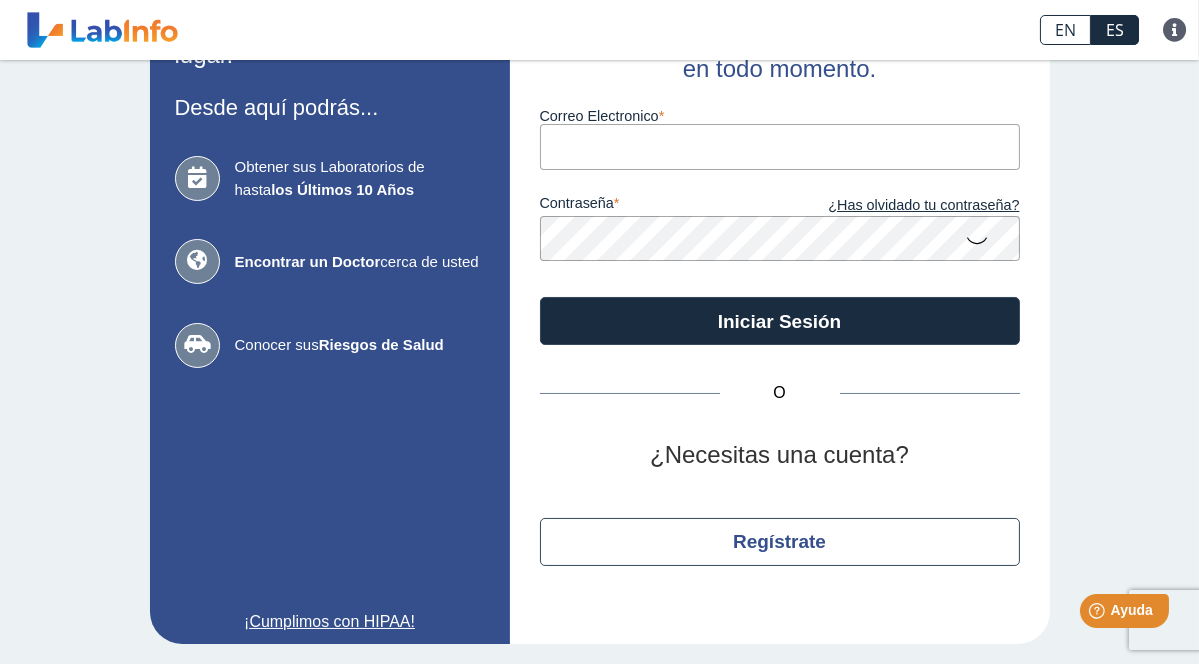 type on "[EMAIL]" 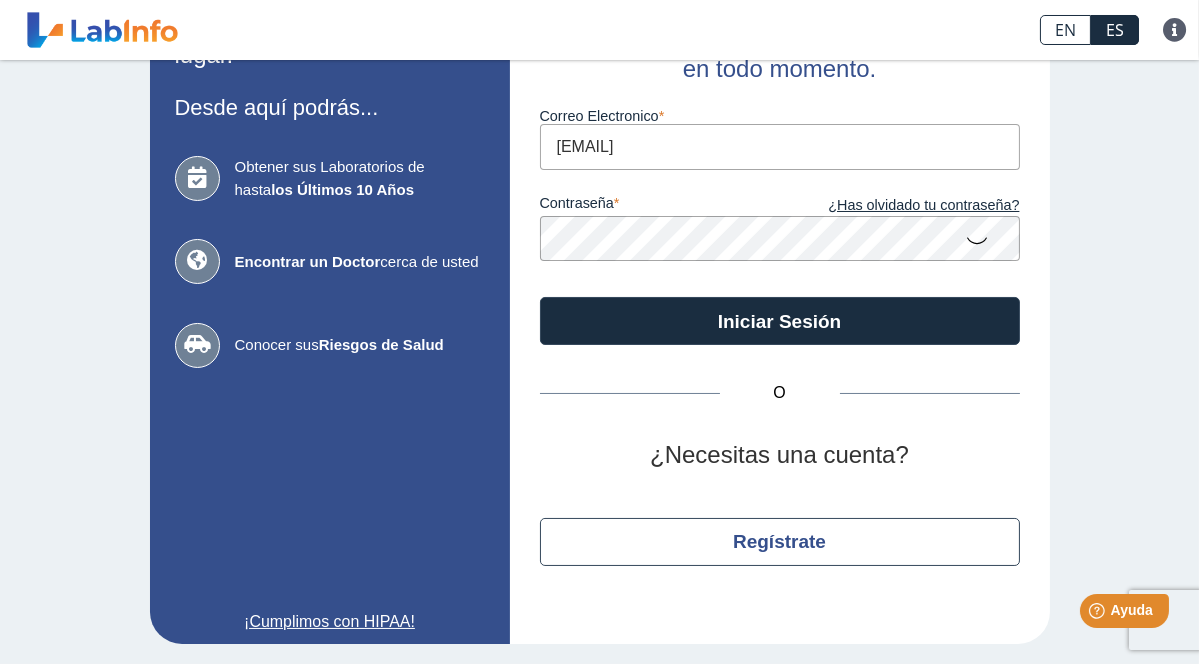 scroll, scrollTop: 113, scrollLeft: 0, axis: vertical 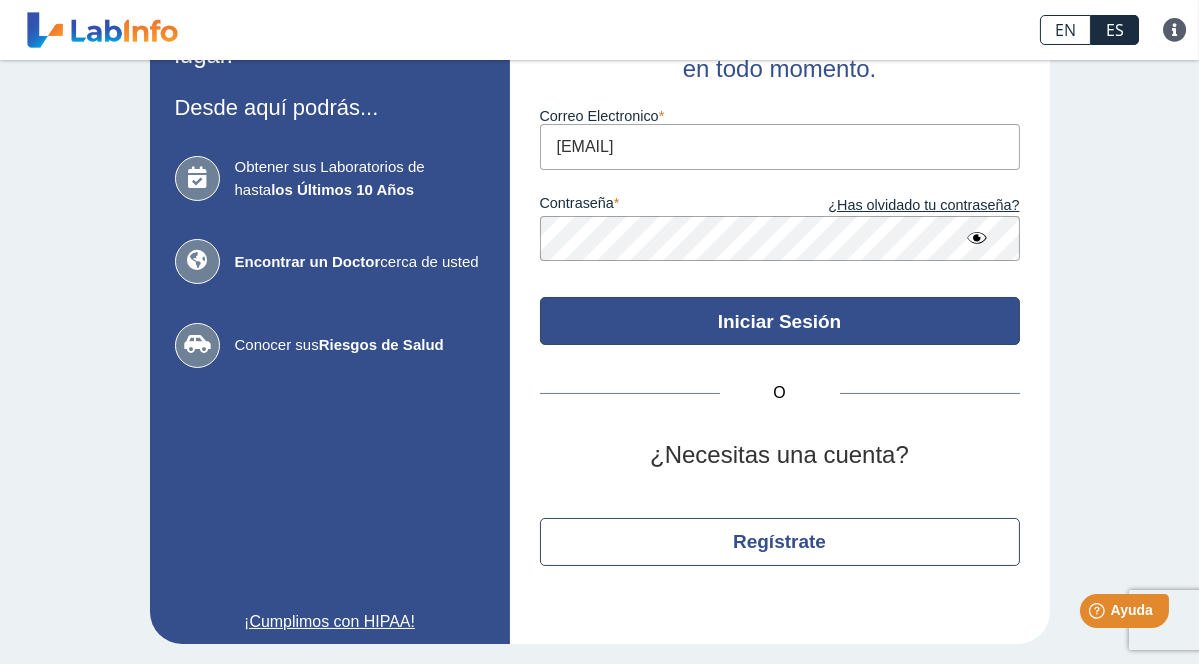 click on "Iniciar Sesión" 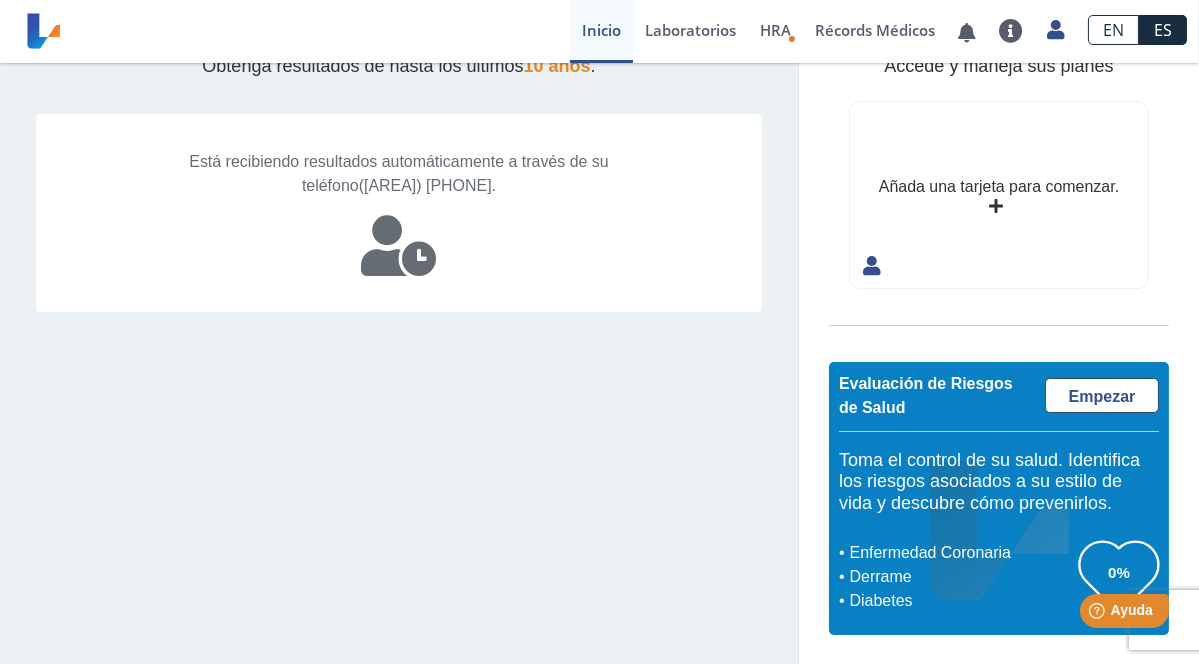 scroll, scrollTop: 0, scrollLeft: 0, axis: both 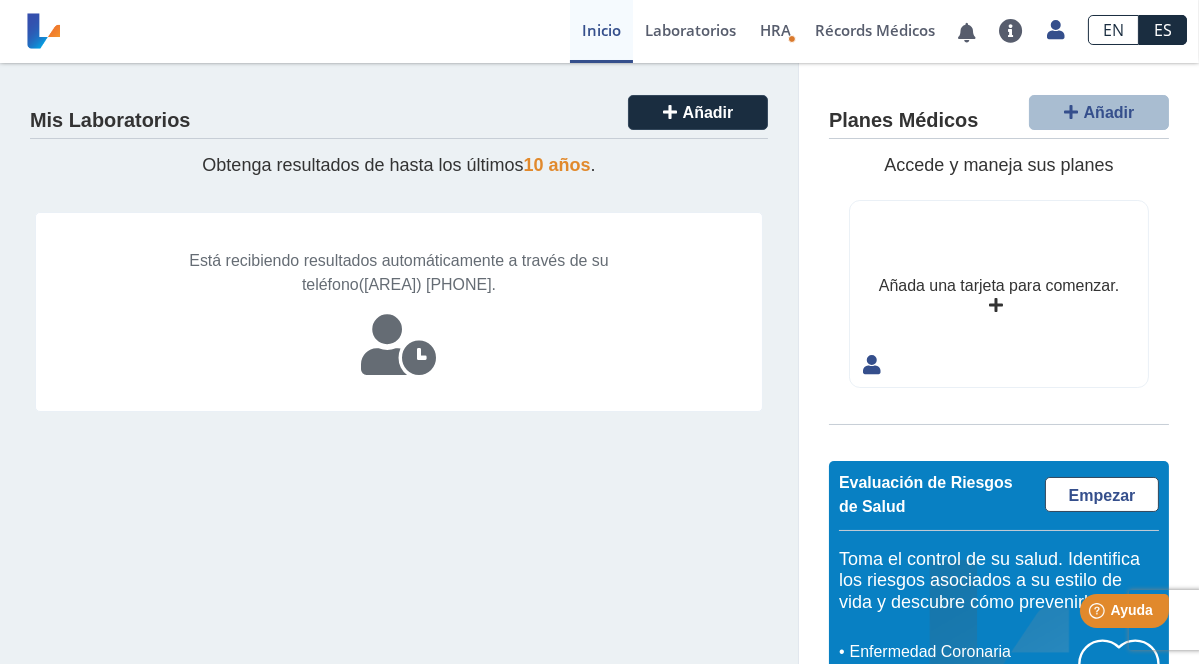 click on "10 años" 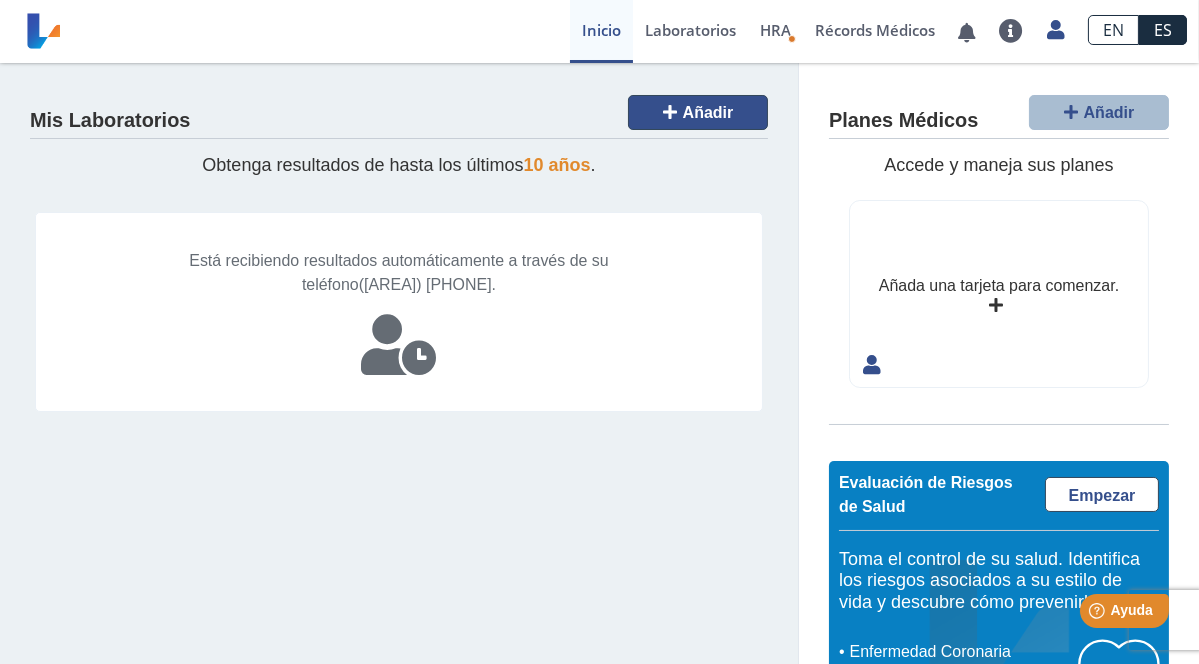 click on "Añadir" 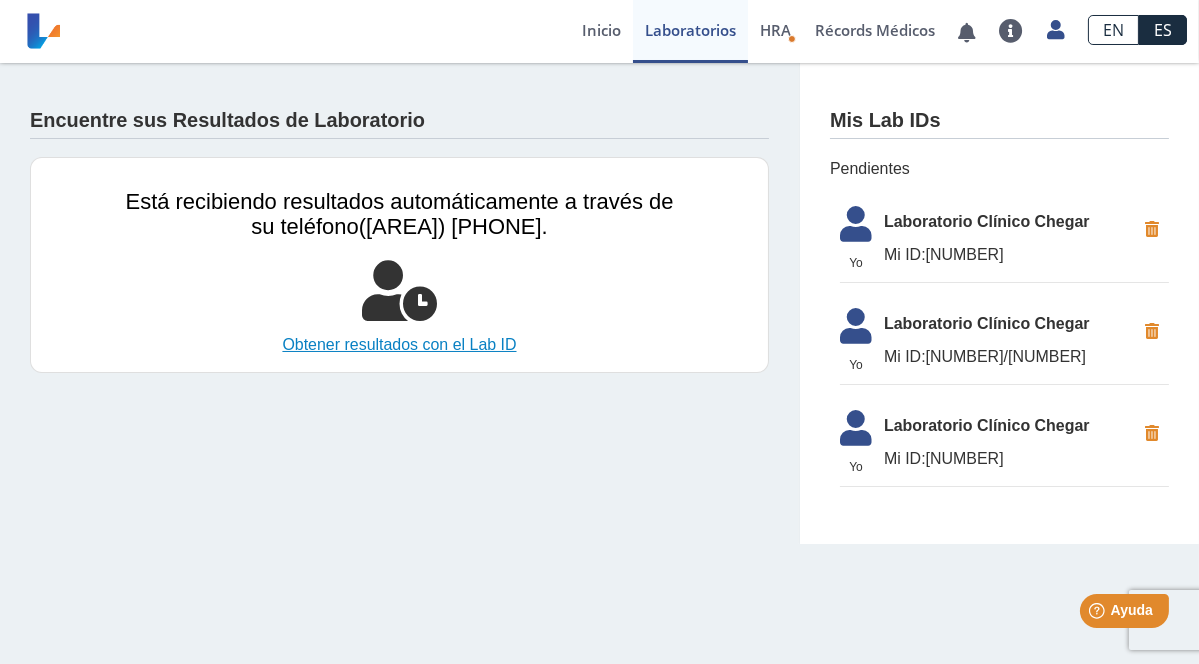 click on "Obtener resultados con el Lab ID" 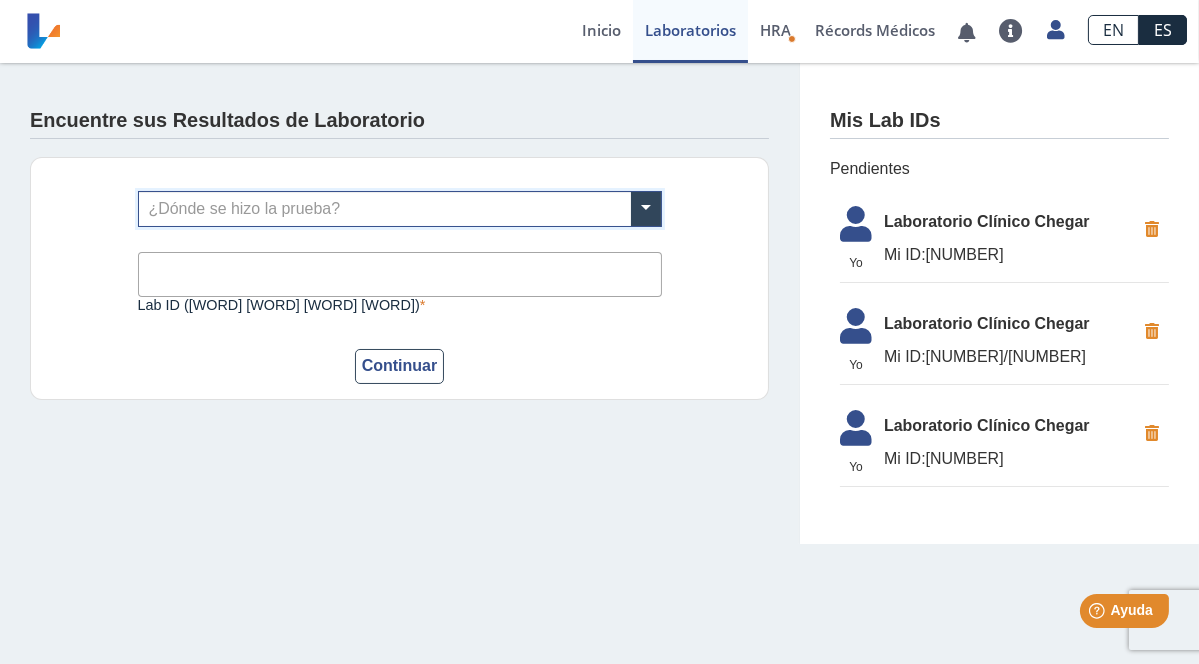 click at bounding box center (400, 209) 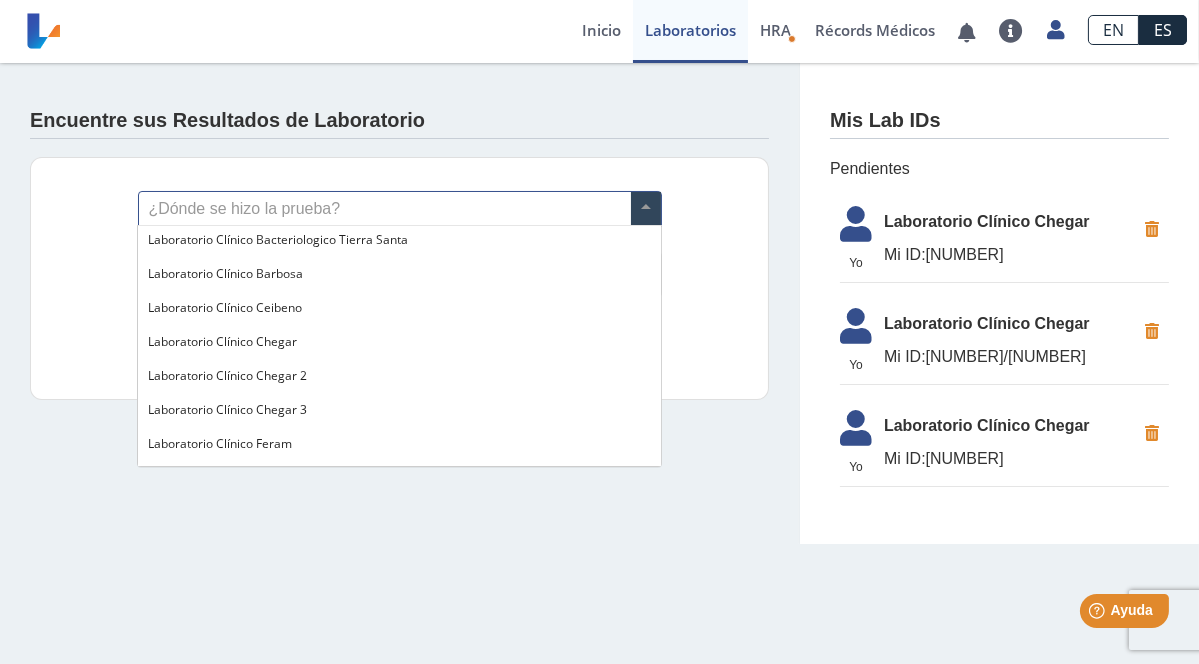 scroll, scrollTop: 712, scrollLeft: 0, axis: vertical 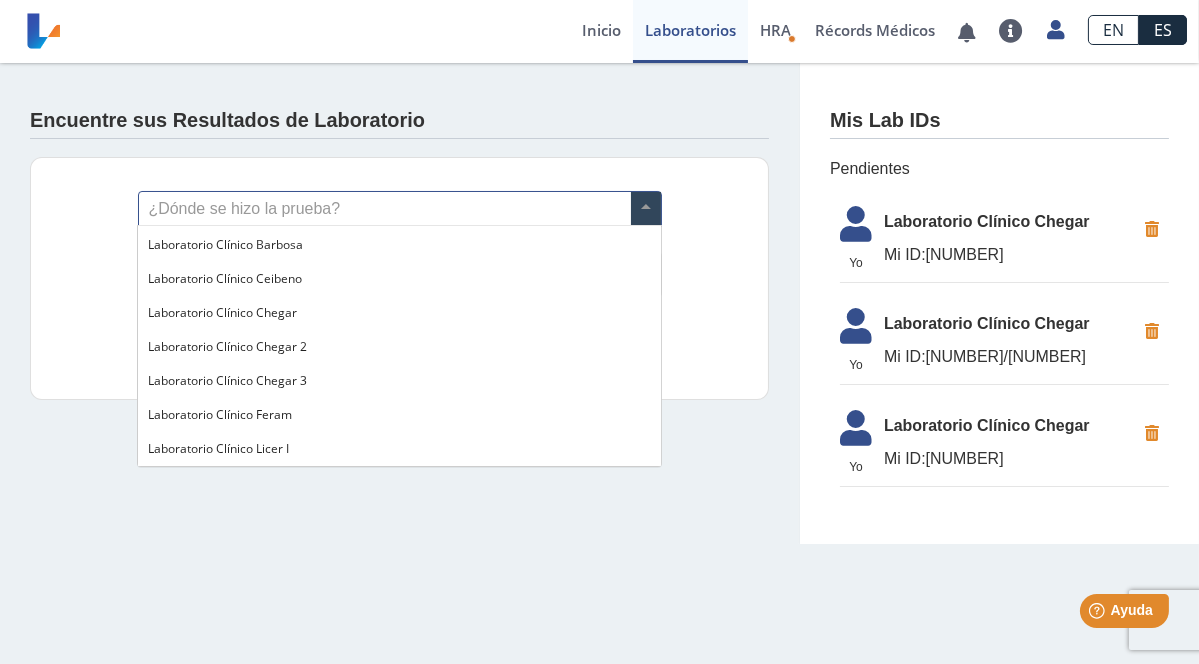 click on "Laboratorio Clínico Chegar" at bounding box center [222, 312] 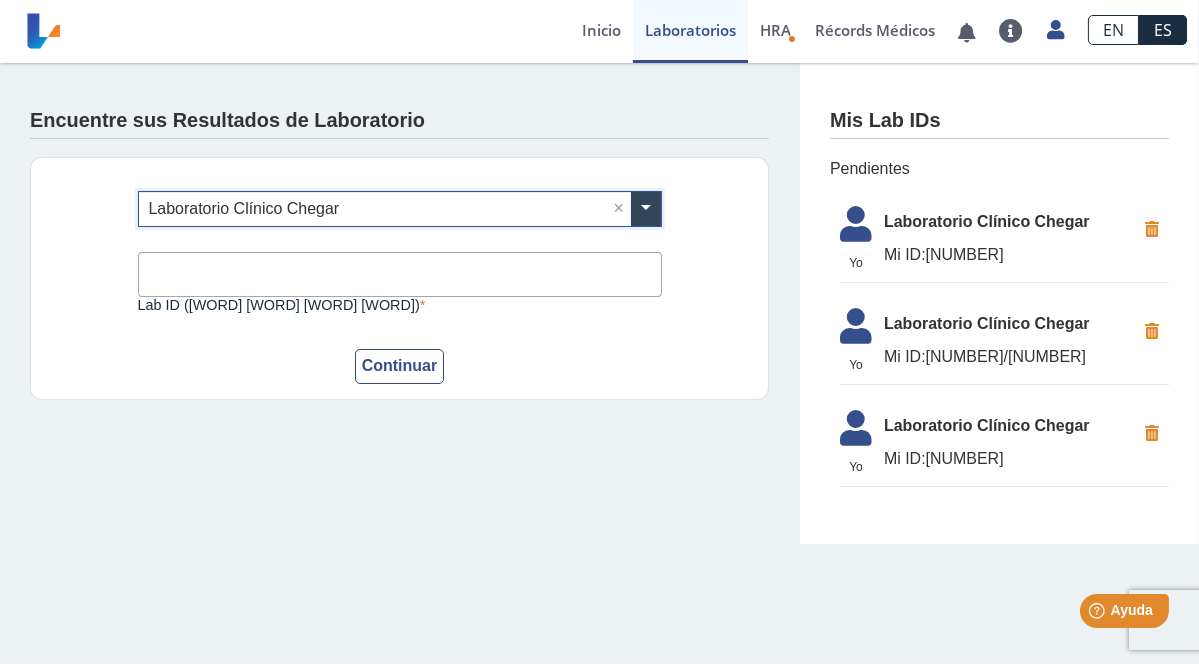 click on "Lab ID ([WORD] [WORD] [WORD] [WORD])" at bounding box center [400, 274] 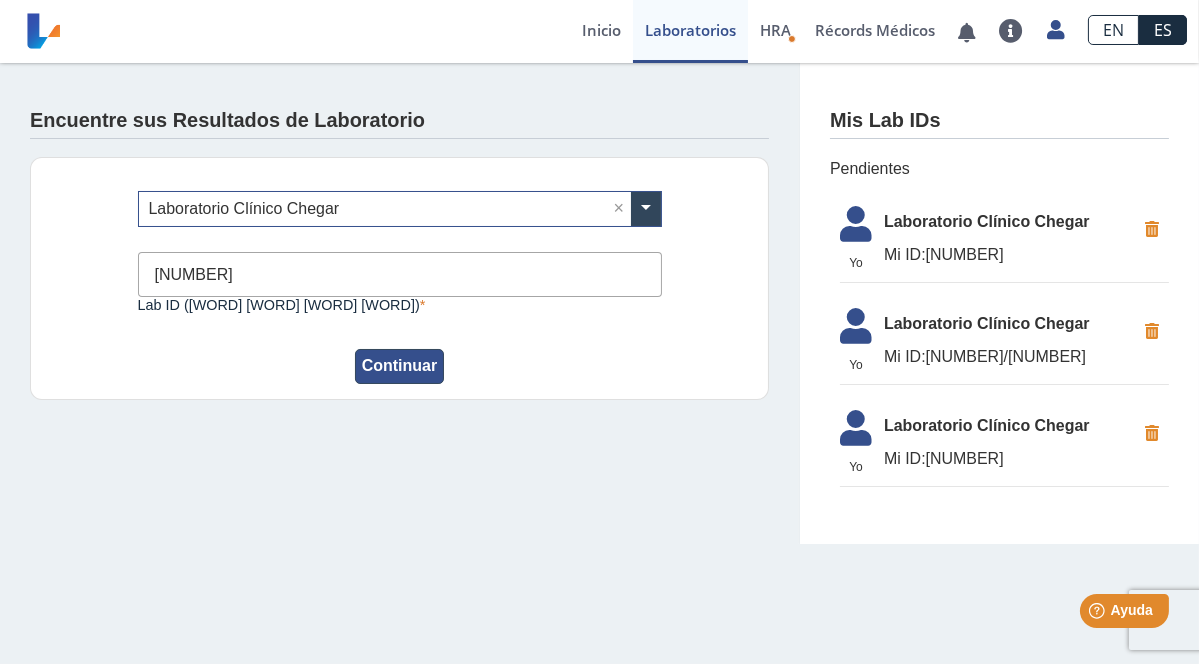 type on "[NUMBER]" 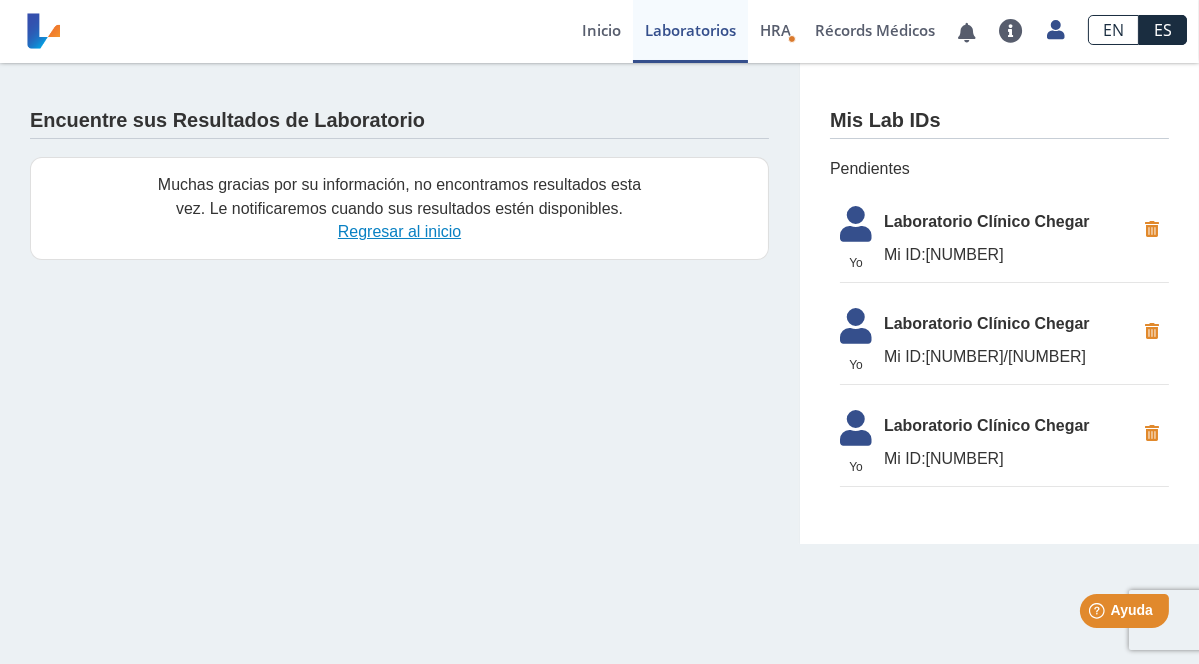 click on "Regresar al inicio" 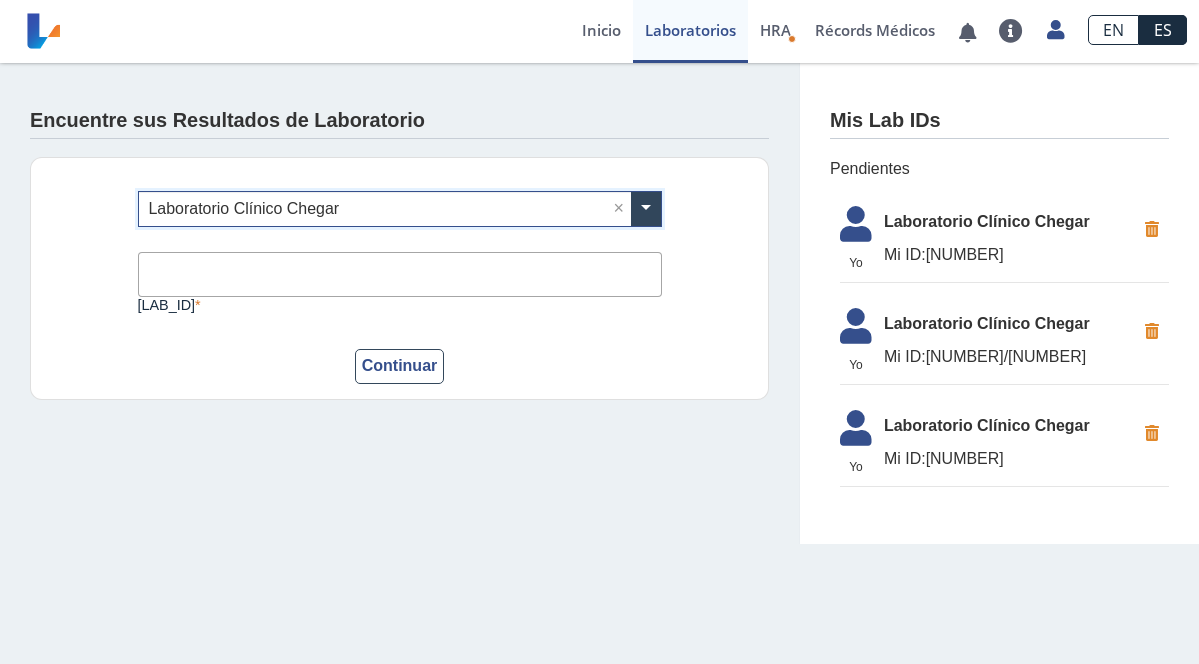 scroll, scrollTop: 0, scrollLeft: 0, axis: both 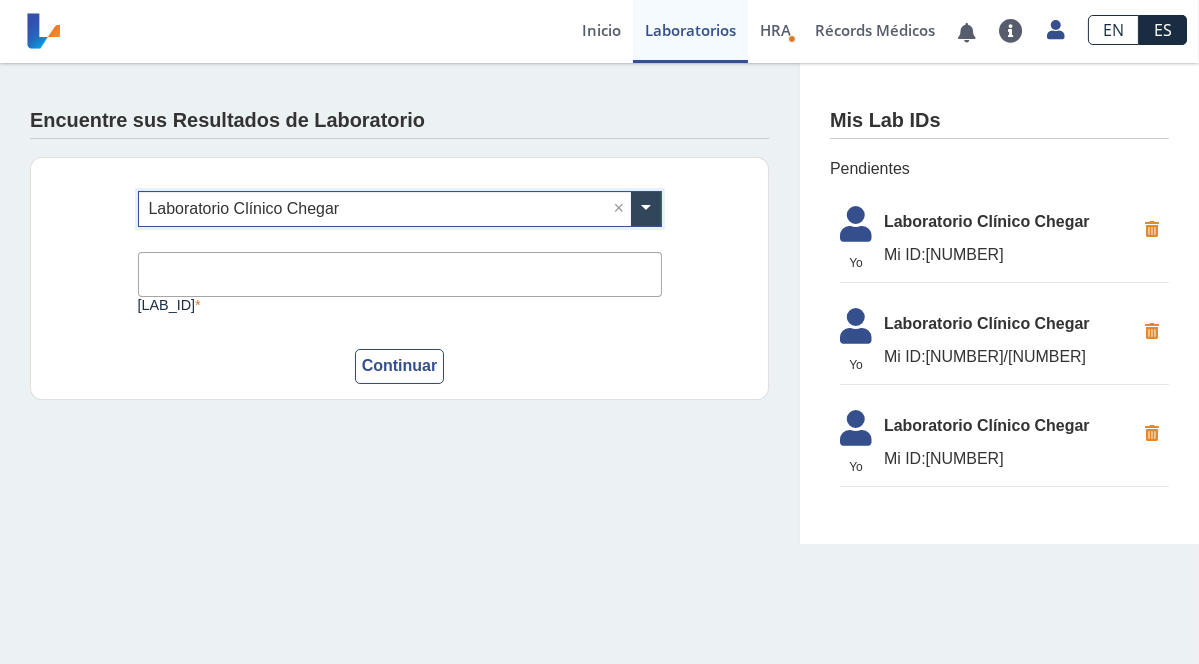 click on "[LAB_ID]" at bounding box center [400, 274] 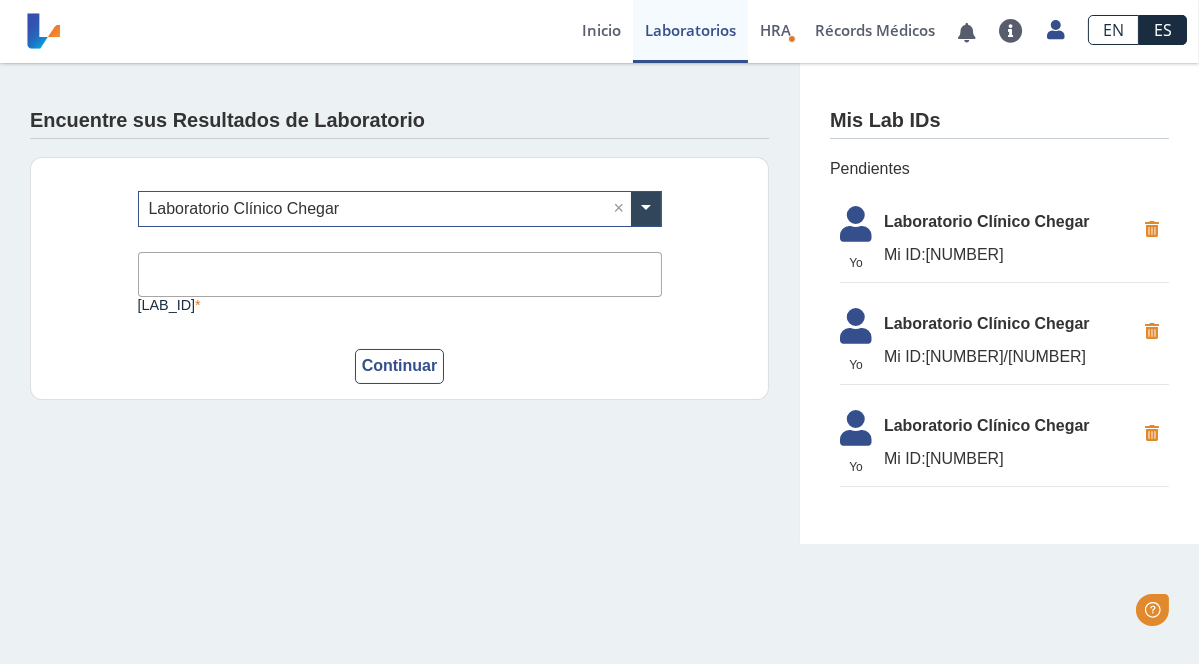 scroll, scrollTop: 0, scrollLeft: 0, axis: both 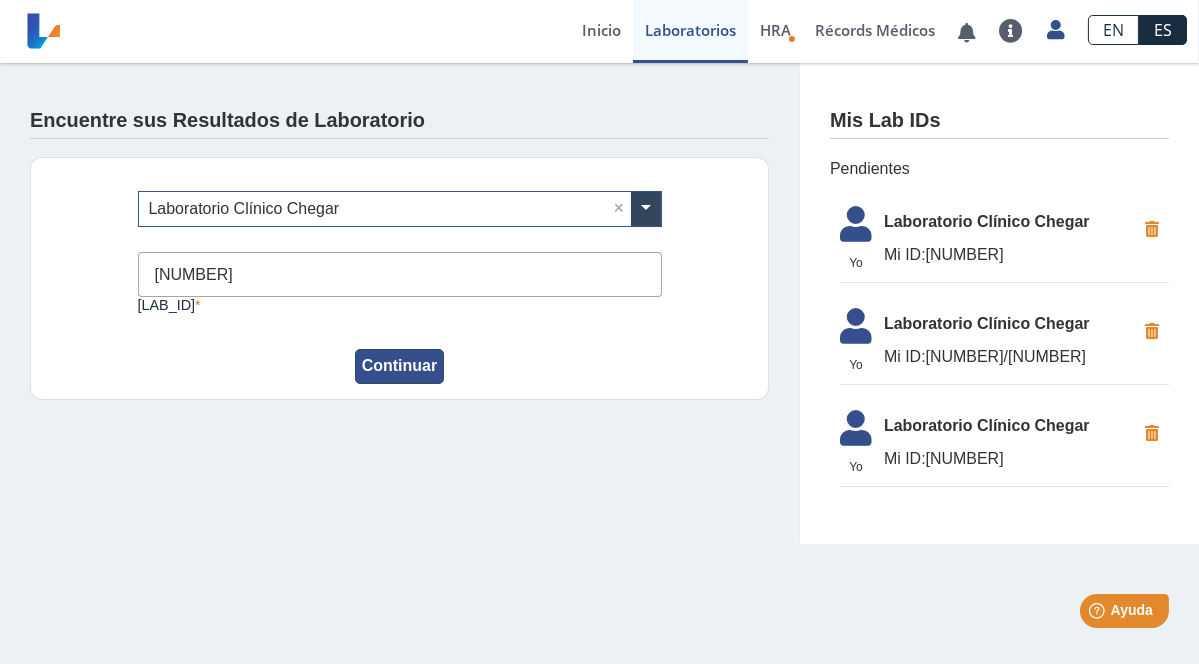 type on "[NUMBER]" 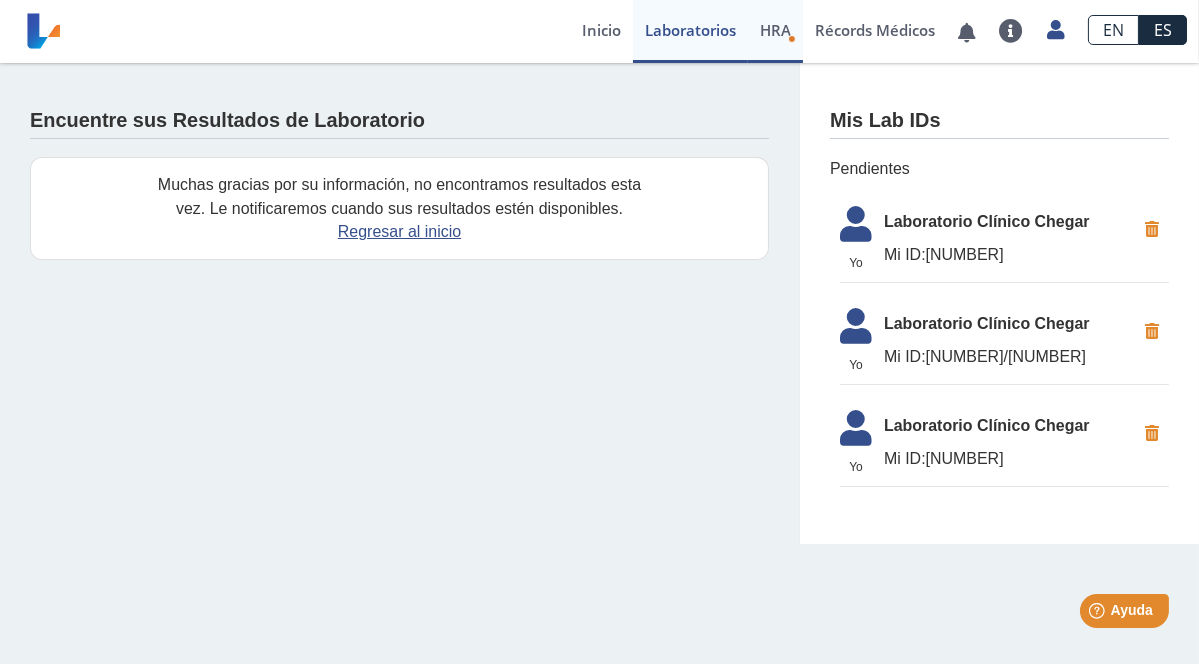 click on "HRA" at bounding box center [775, 30] 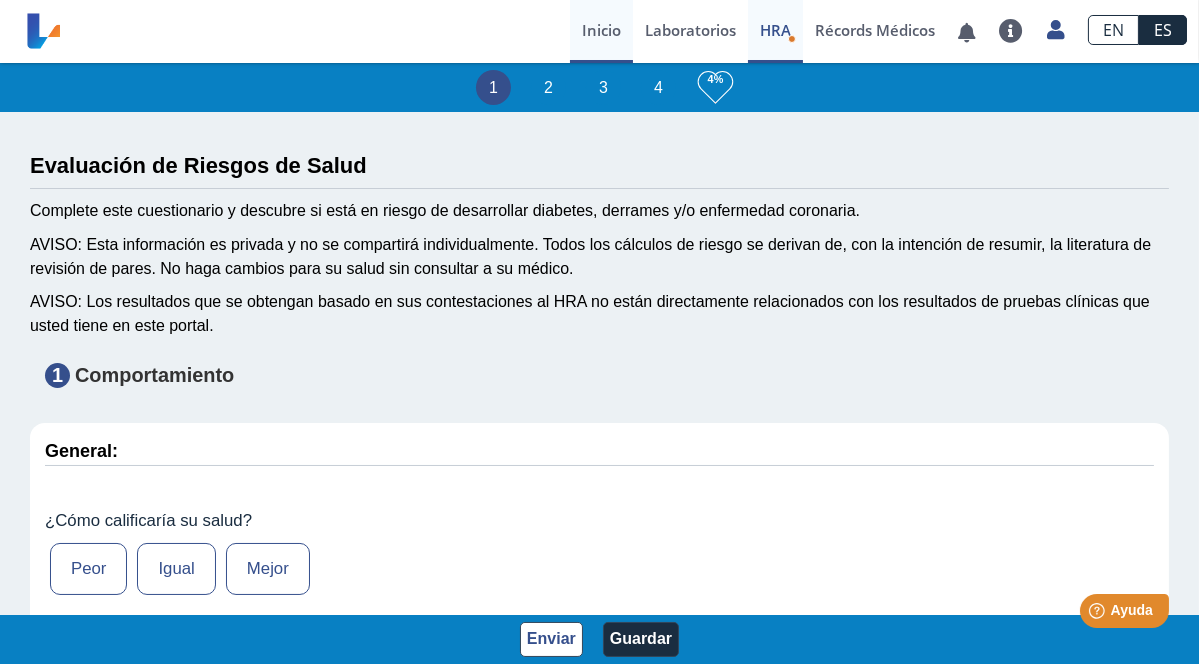 click on "Inicio" at bounding box center [601, 31] 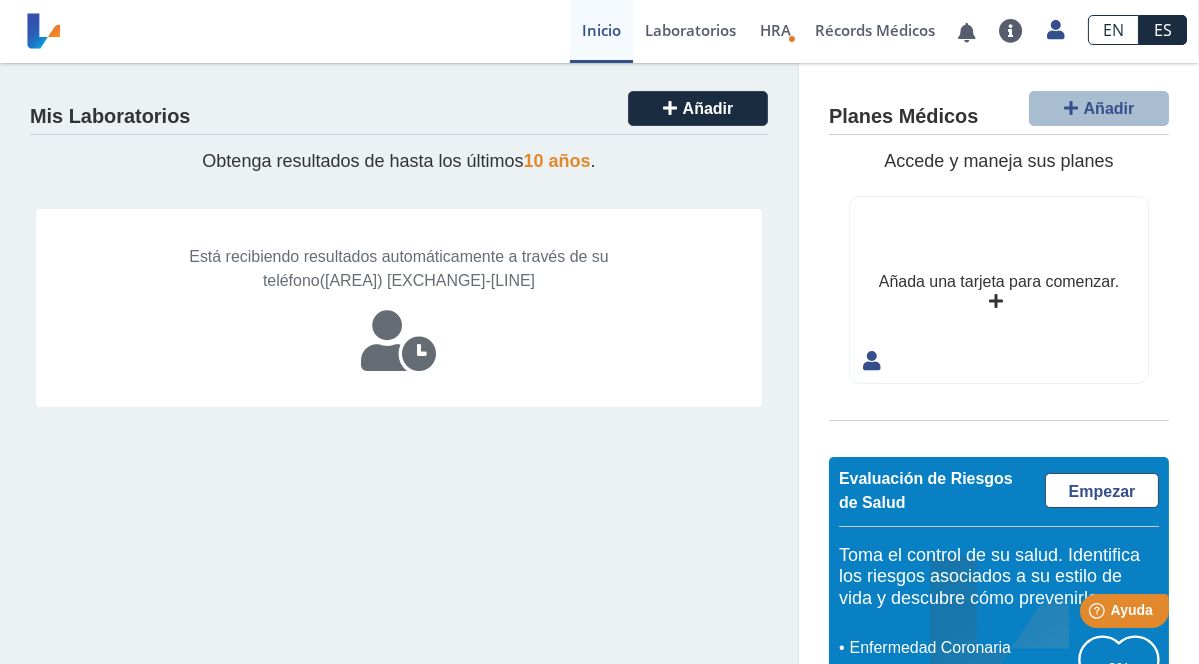 scroll, scrollTop: 0, scrollLeft: 0, axis: both 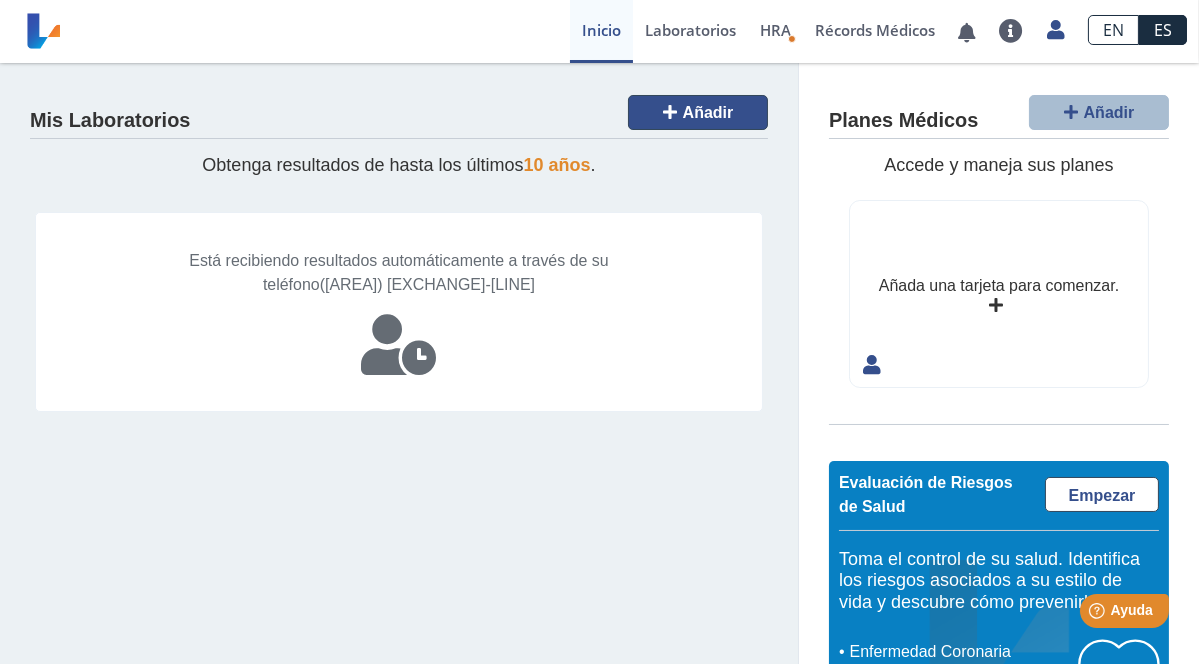 click on "Añadir" 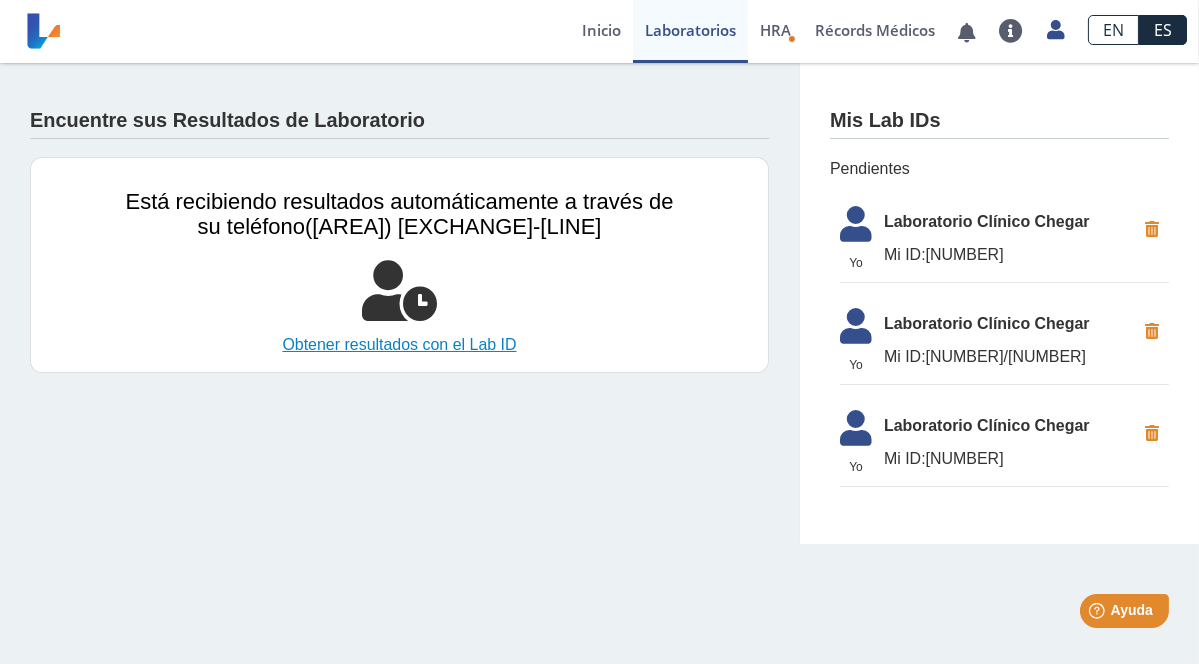 click on "Obtener resultados con el Lab ID" 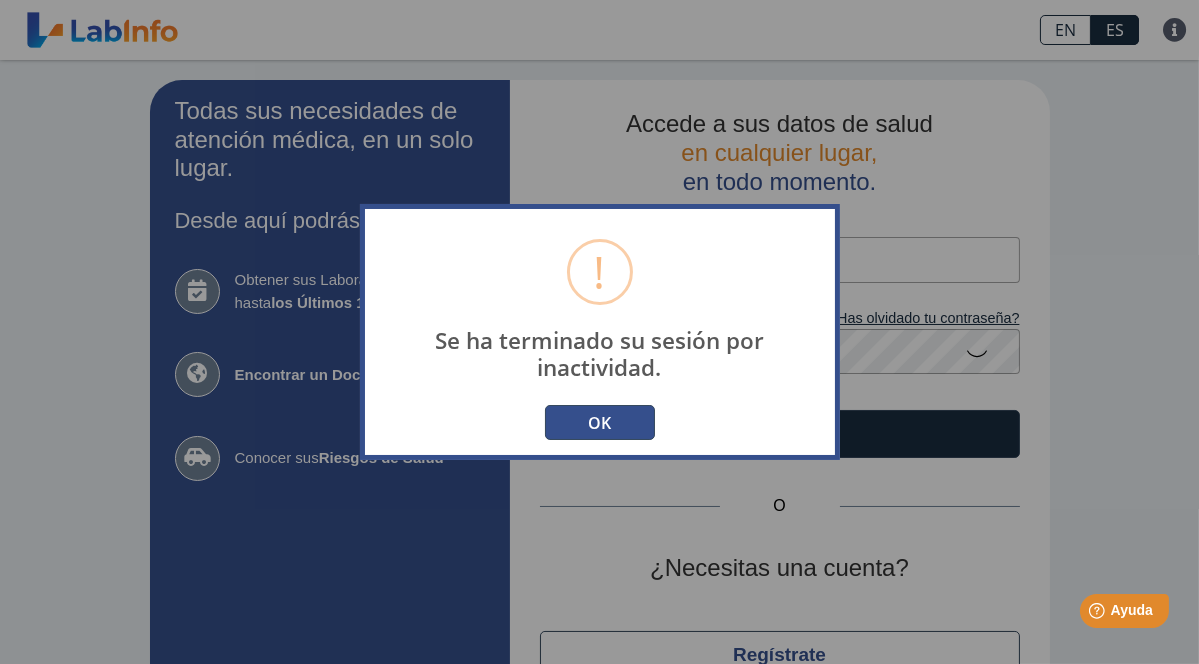 type on "[EMAIL]" 